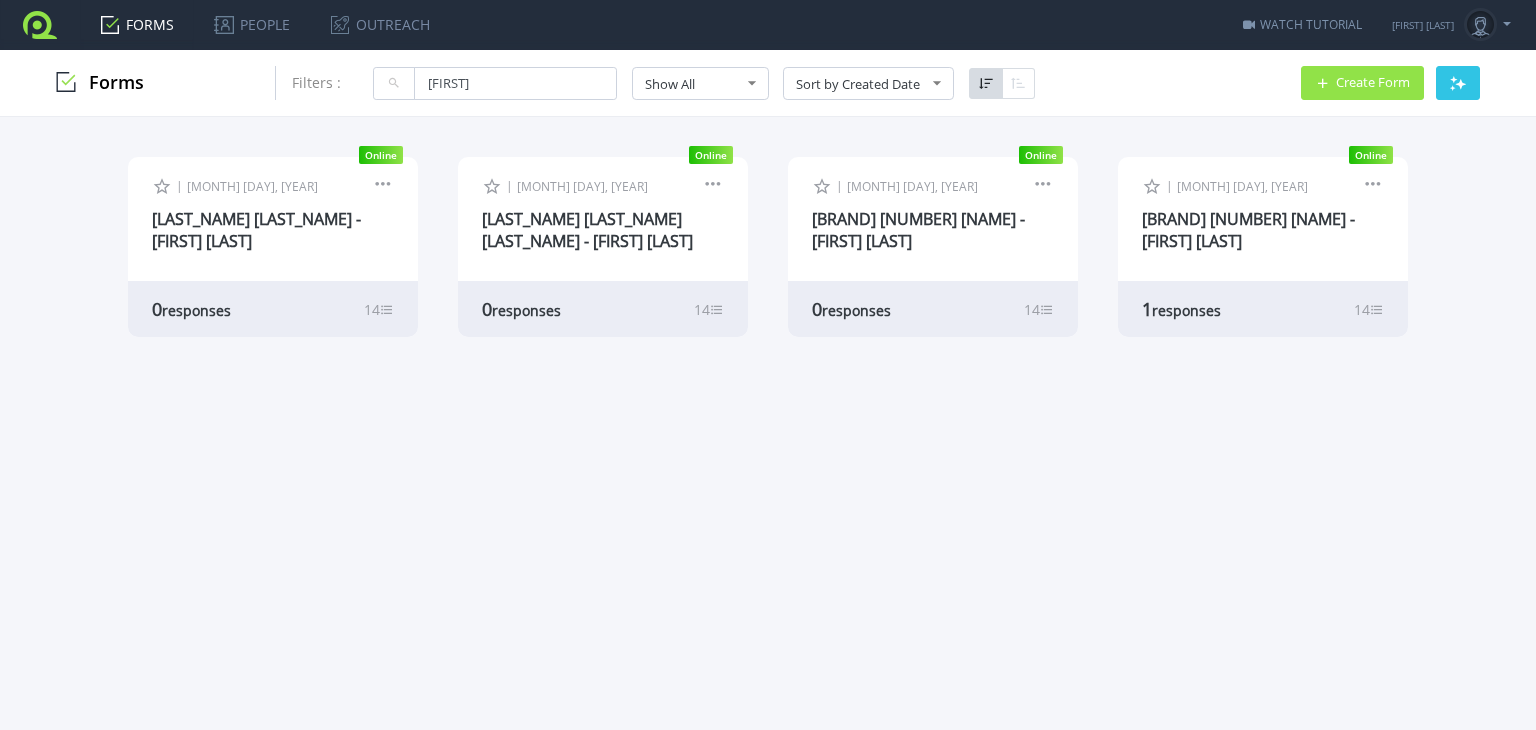 scroll, scrollTop: 0, scrollLeft: 0, axis: both 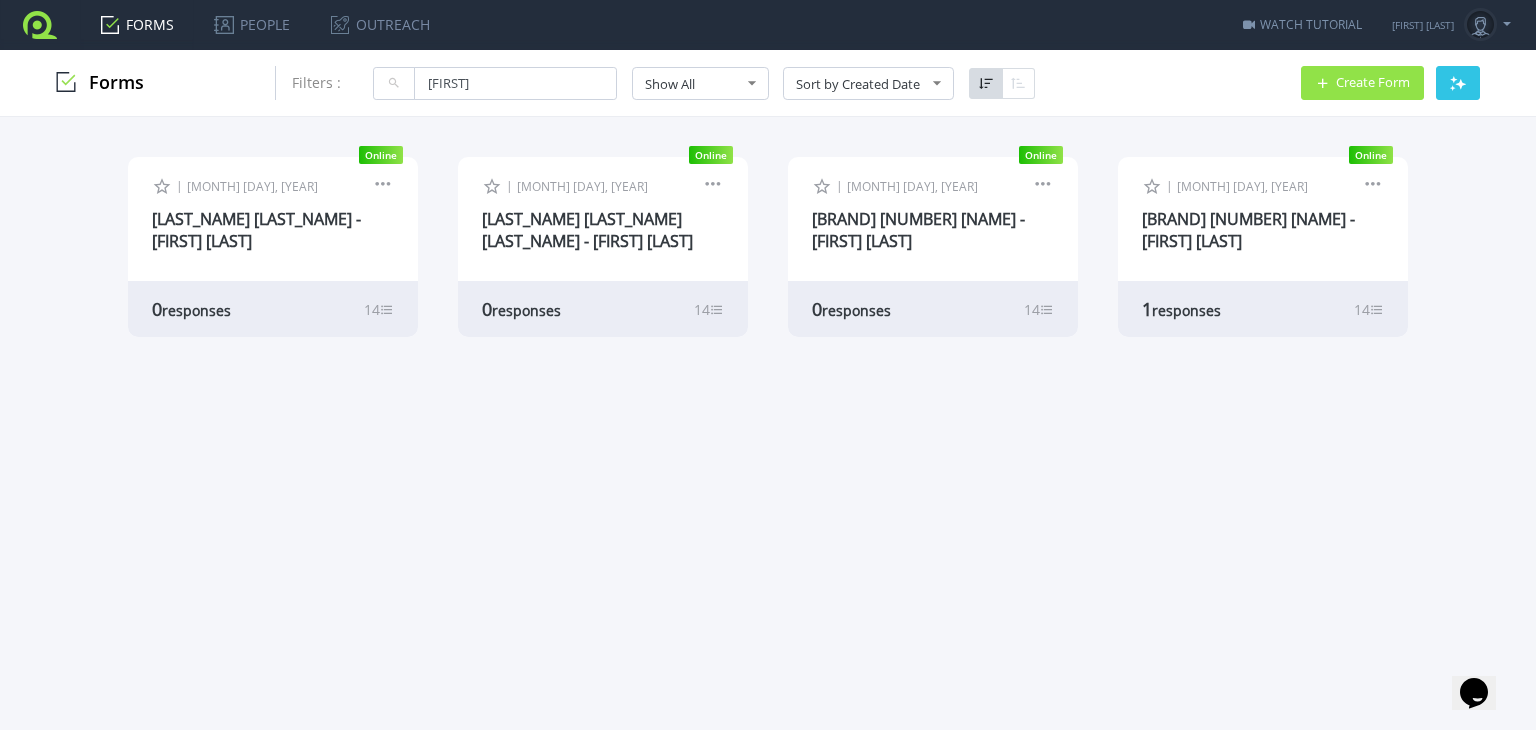 drag, startPoint x: 492, startPoint y: 75, endPoint x: 403, endPoint y: 76, distance: 89.005615 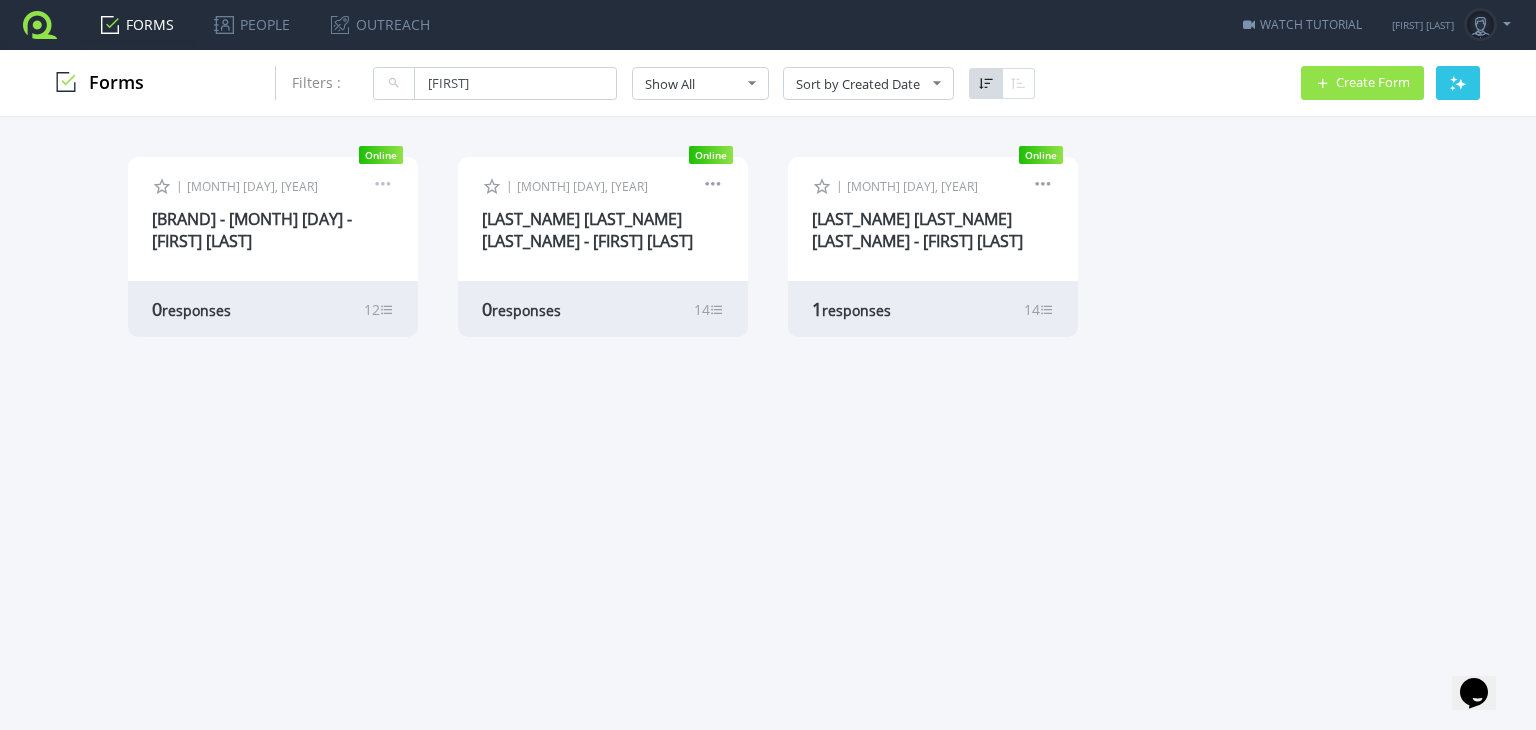 type on "john" 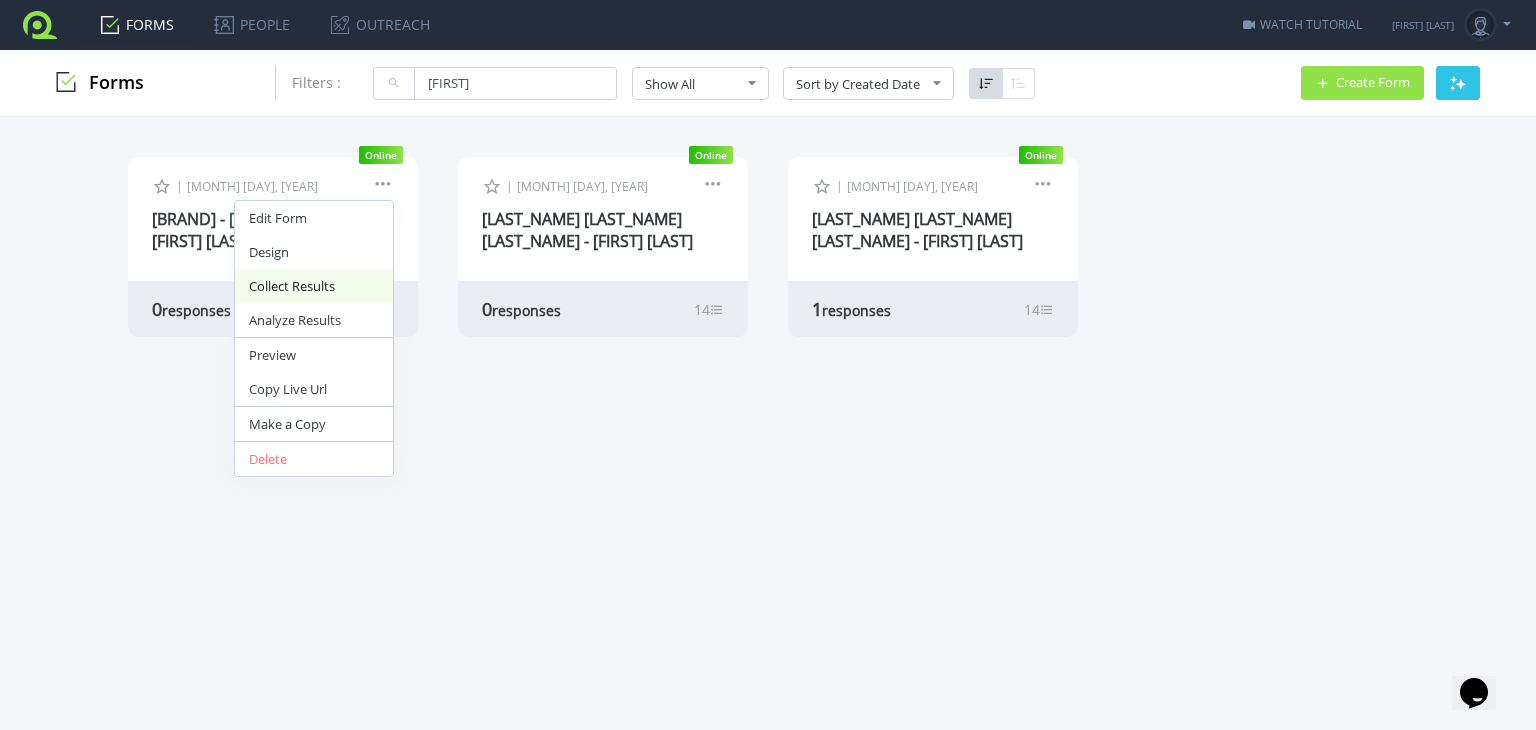 click on "Collect Results" at bounding box center (314, 286) 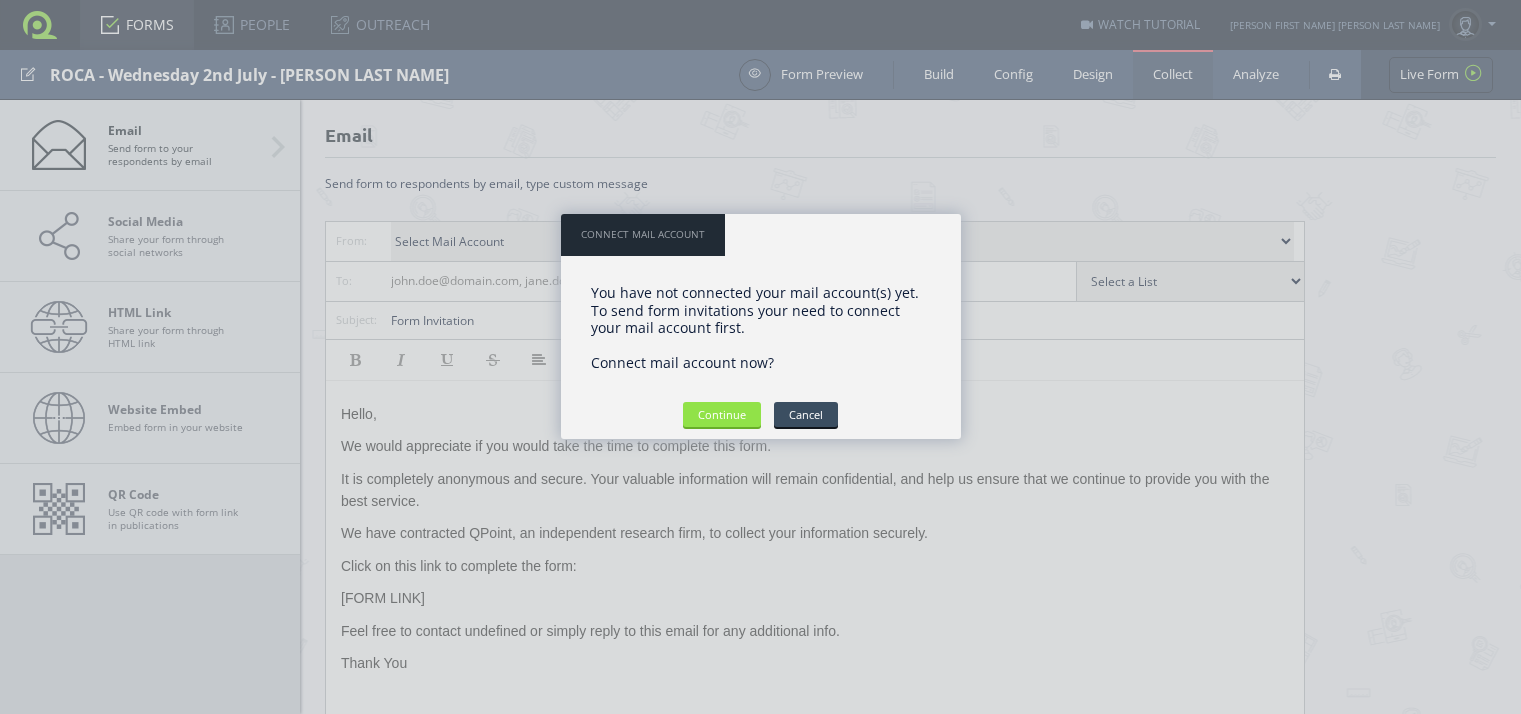 scroll, scrollTop: 0, scrollLeft: 0, axis: both 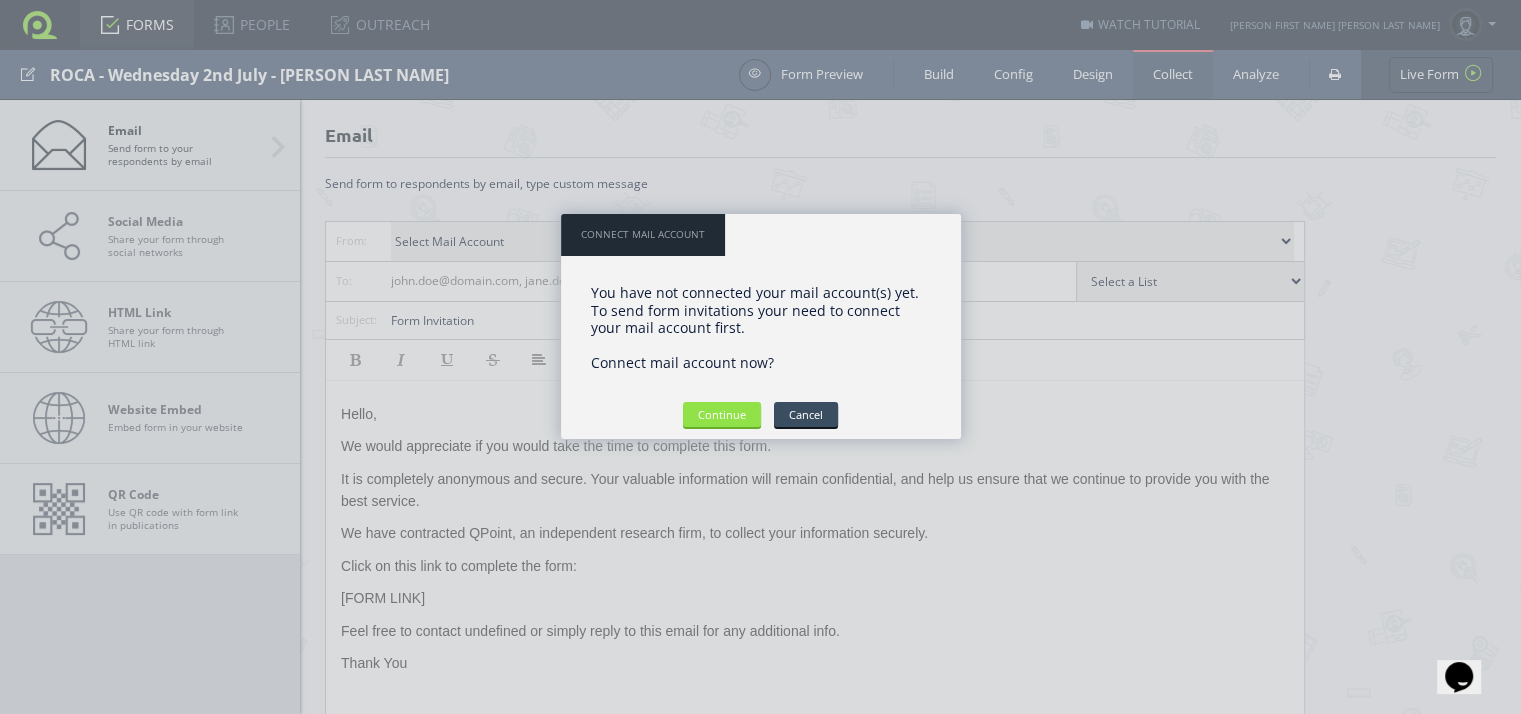 click on "You have not connected your mail account(s) yet. To send form invitations your need to connect your mail account first. Connect mail account now?
OK
Continue
Cancel" at bounding box center [761, 346] 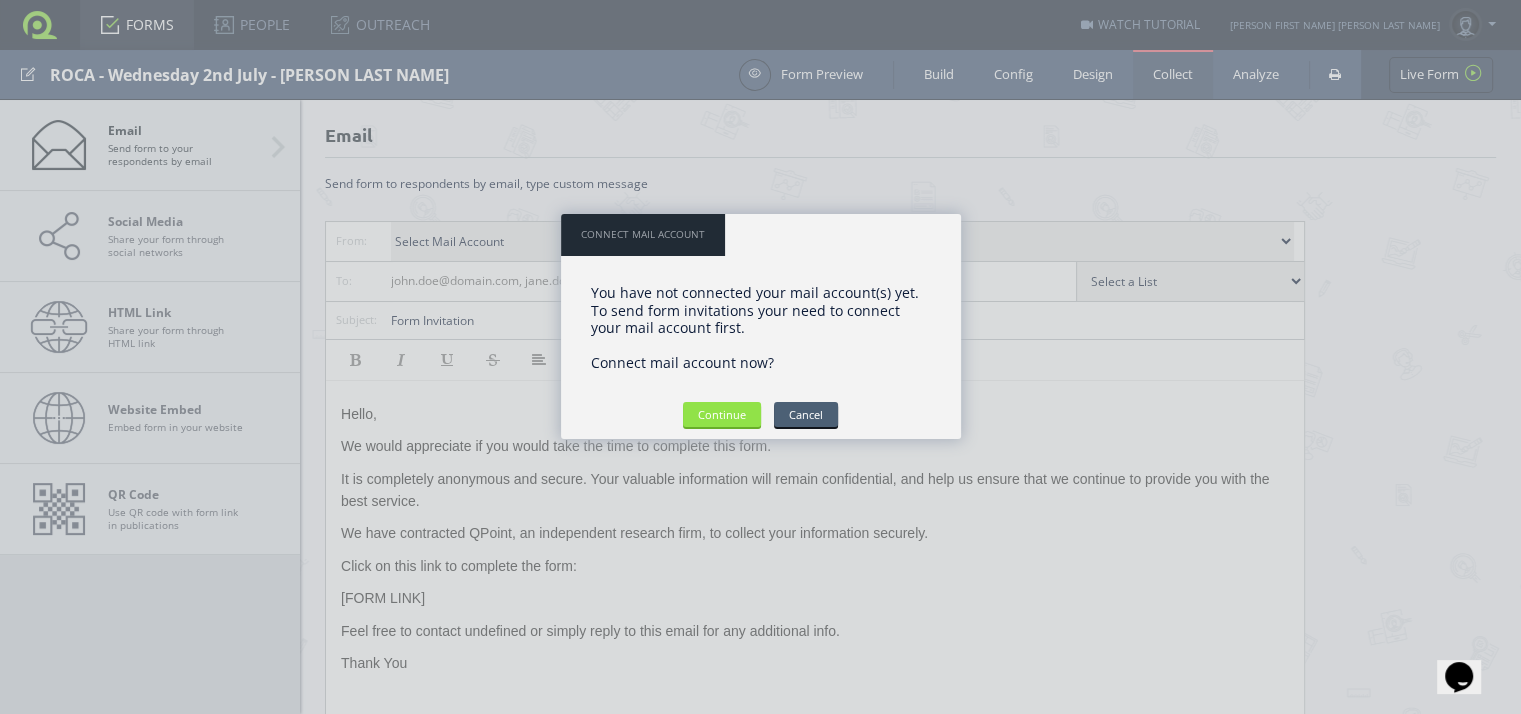 click on "Cancel" at bounding box center [806, 414] 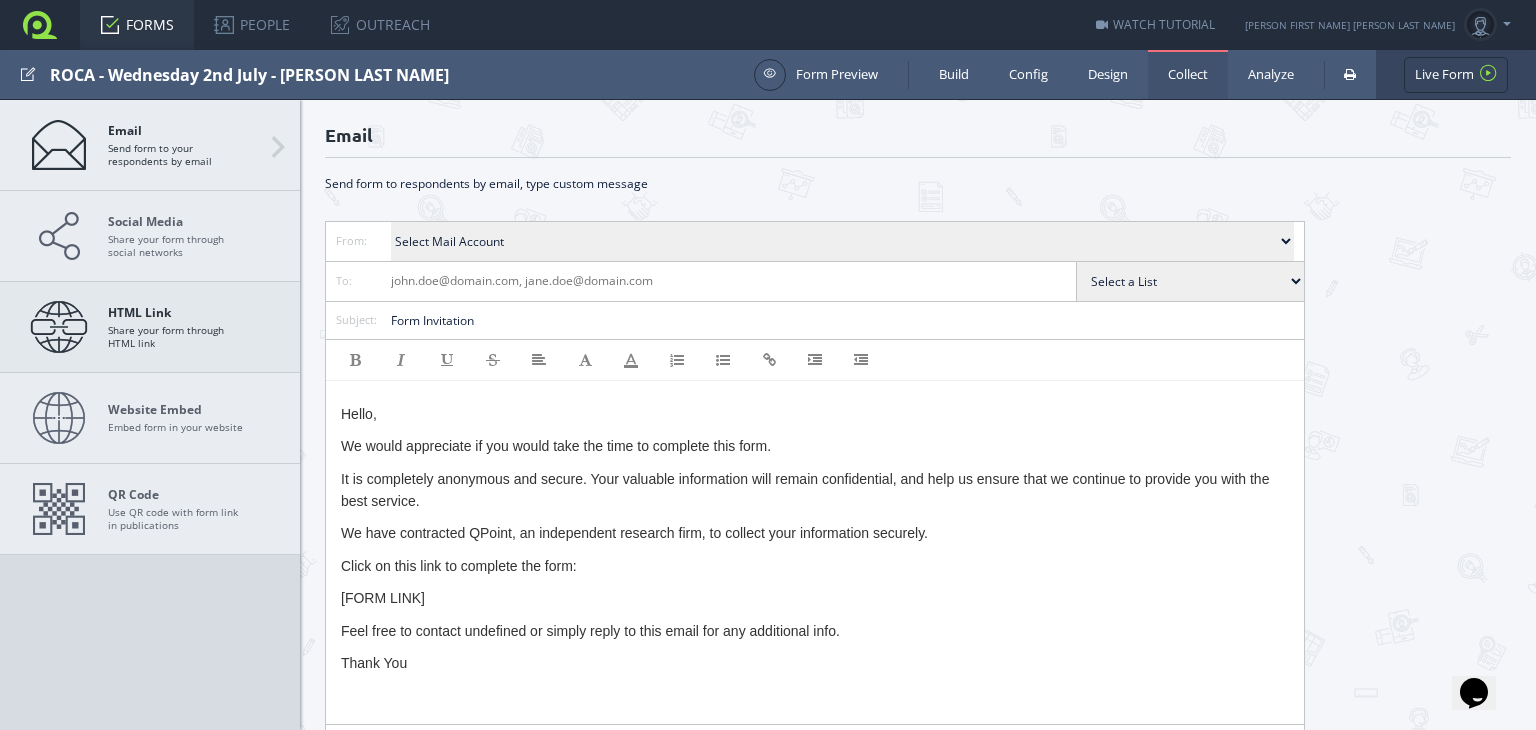 click on "HTML Link Share your form through HTML link" at bounding box center [178, 327] 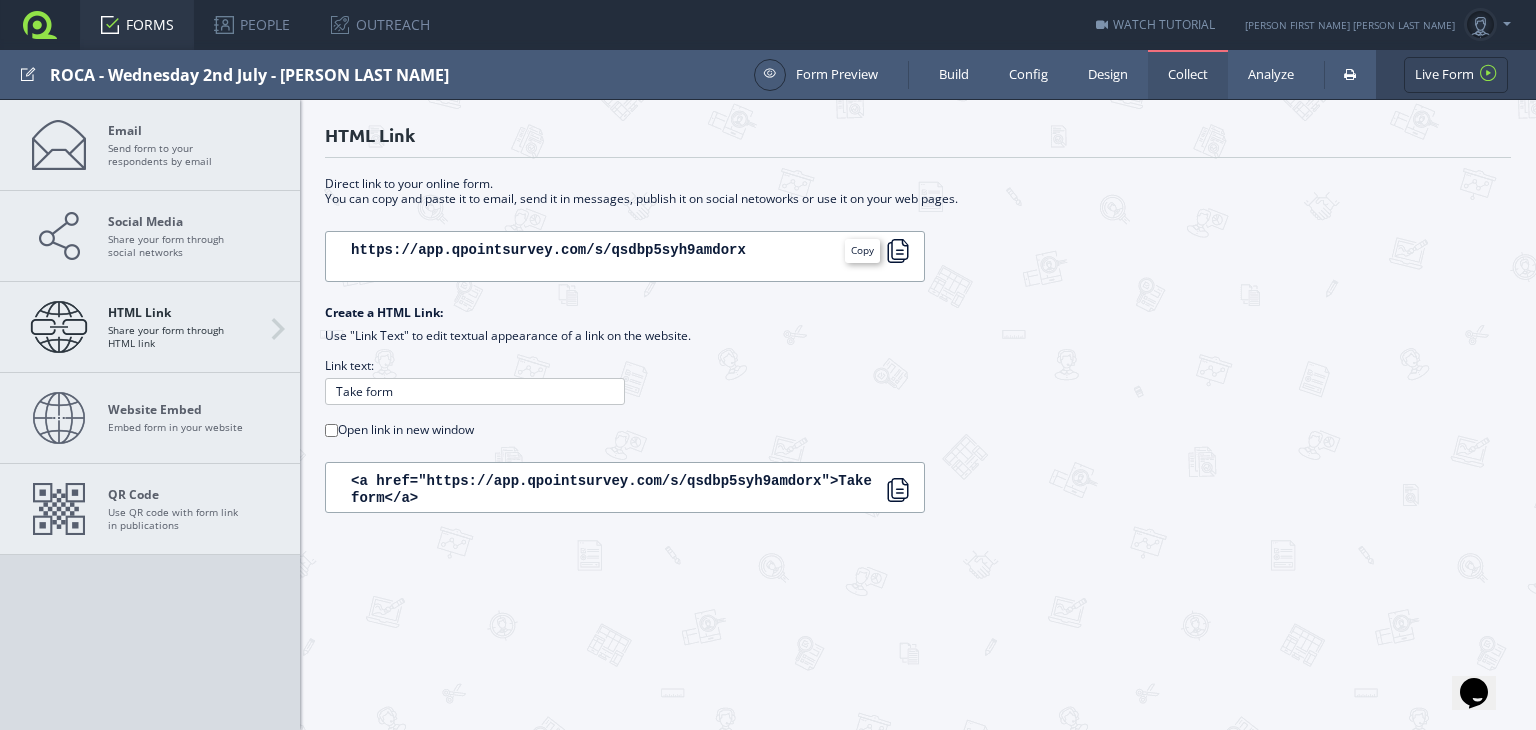click at bounding box center [898, 251] 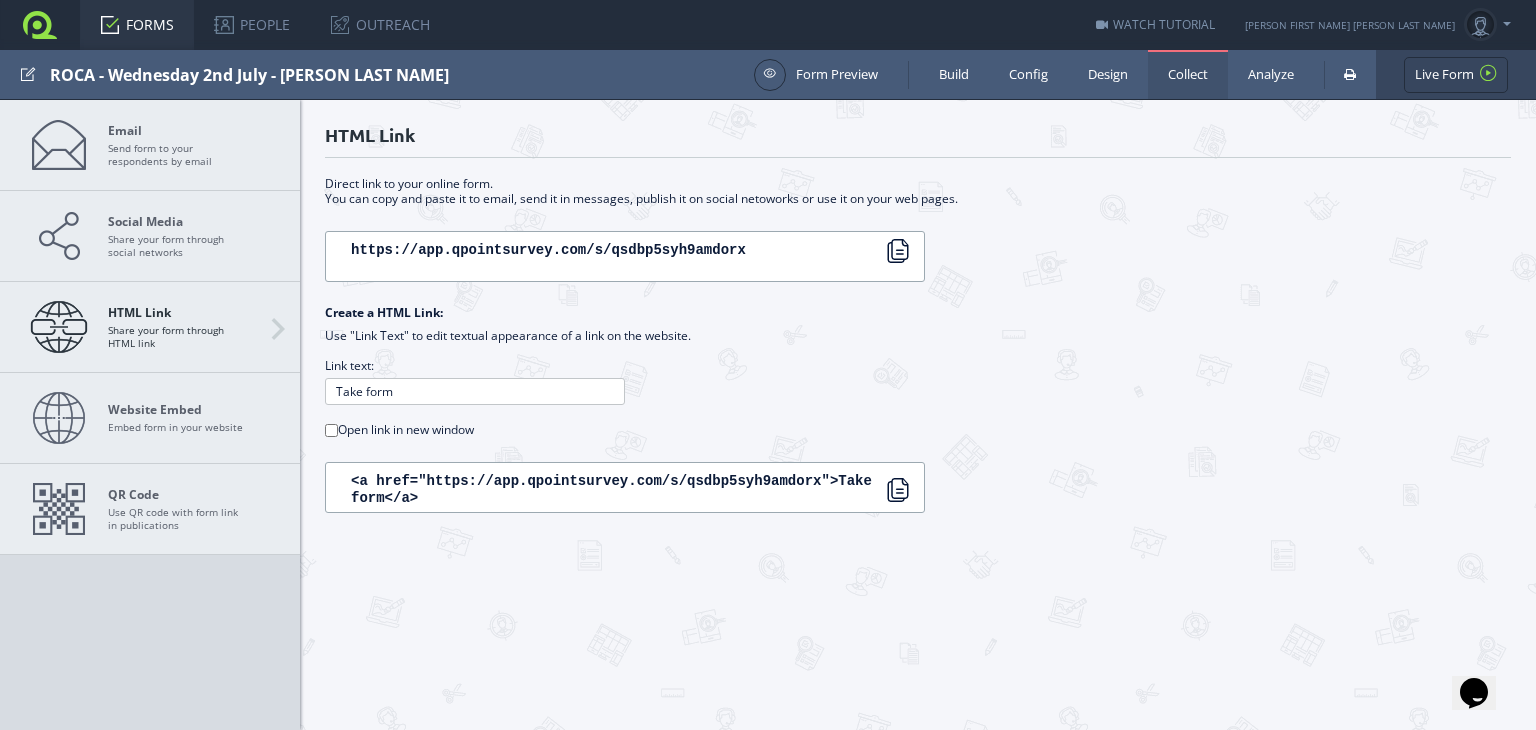 click on "FORMS" at bounding box center (137, 25) 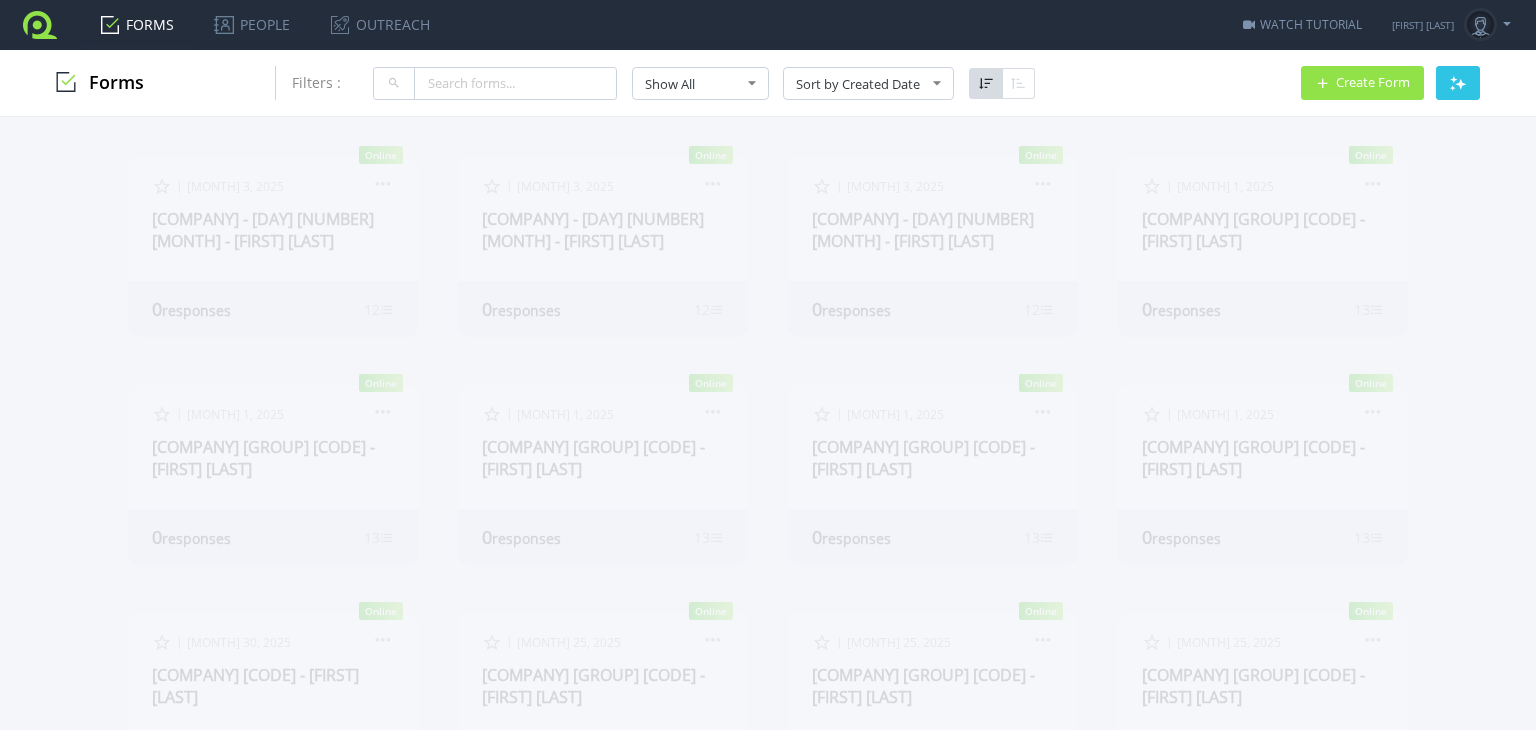 scroll, scrollTop: 0, scrollLeft: 0, axis: both 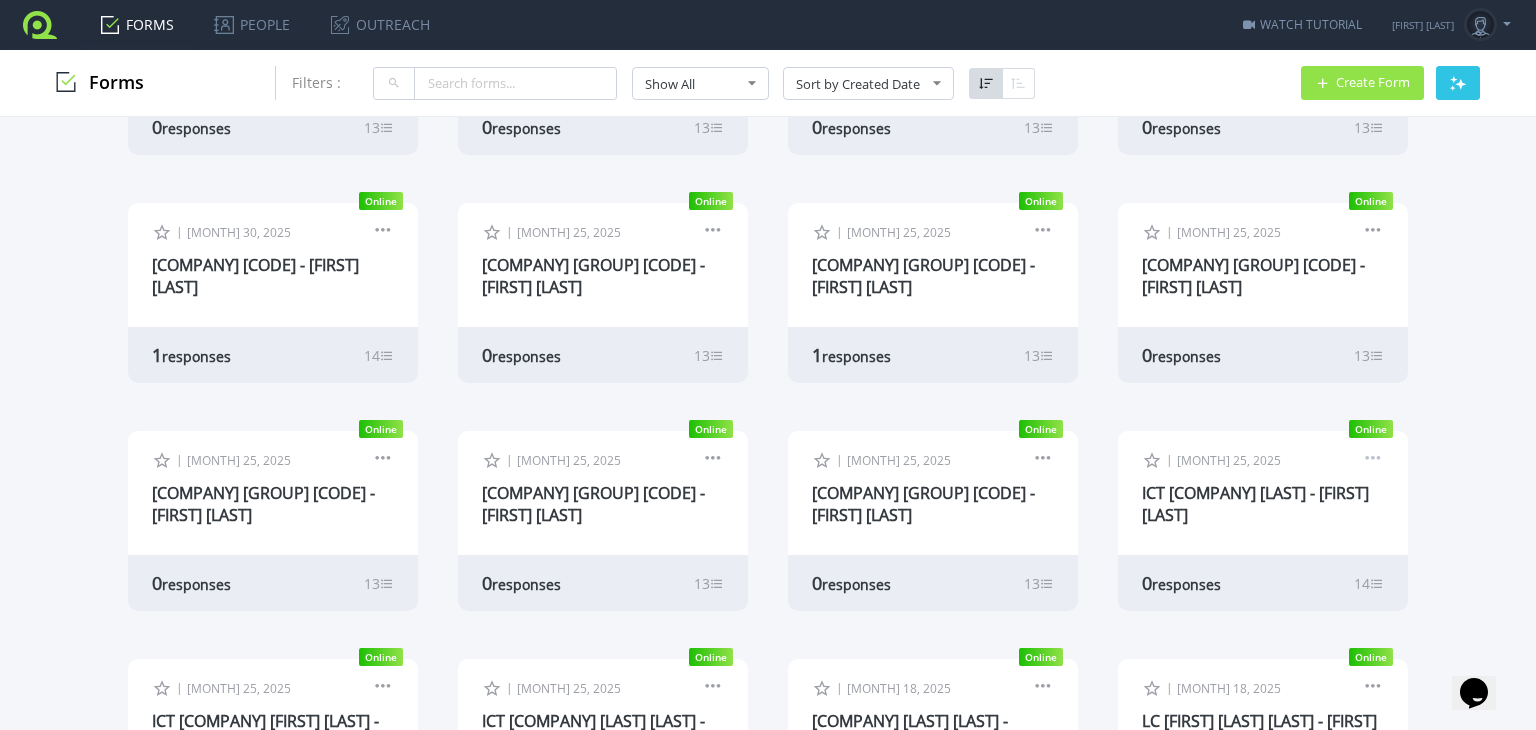 click at bounding box center (1373, 461) 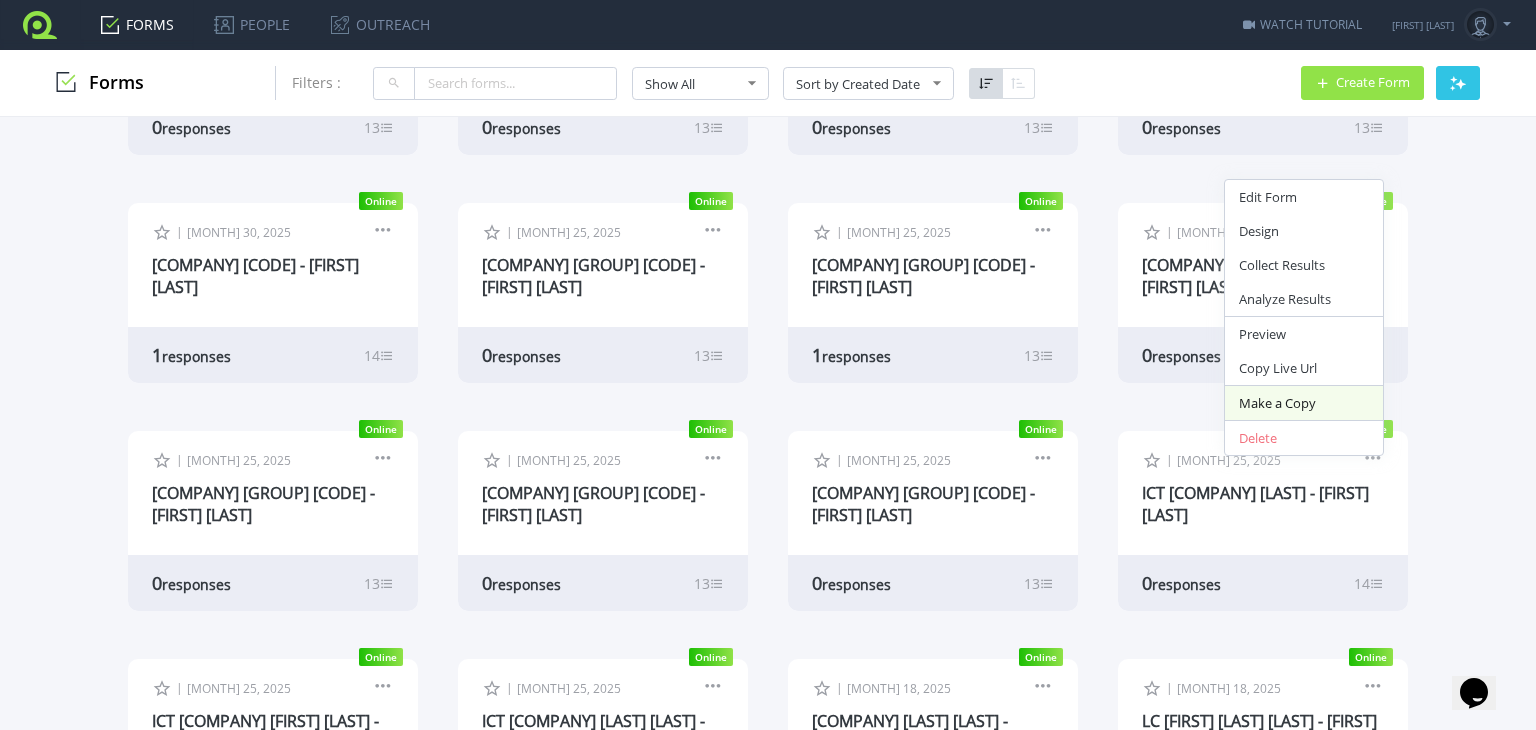 click on "Make a Copy" at bounding box center (1304, 403) 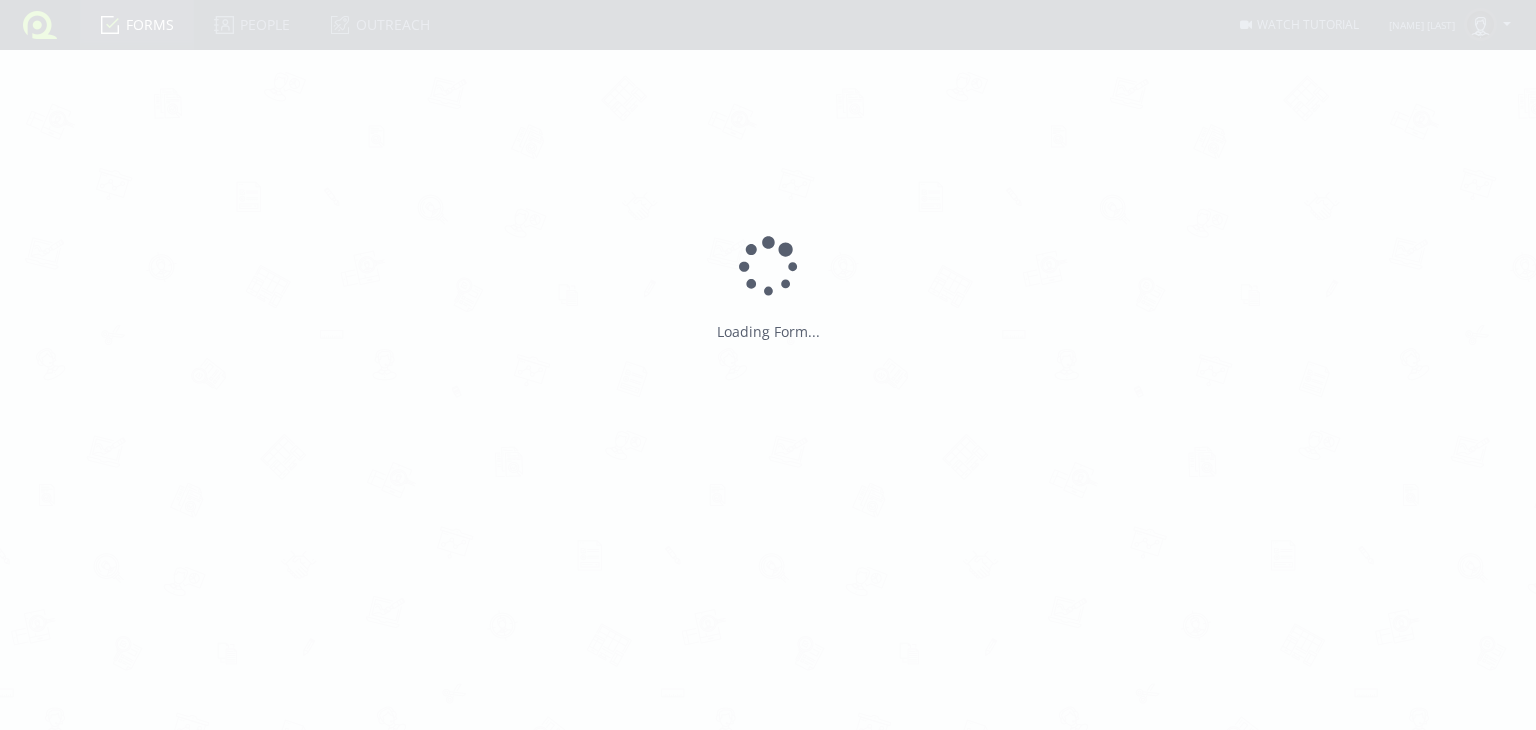 scroll, scrollTop: 0, scrollLeft: 0, axis: both 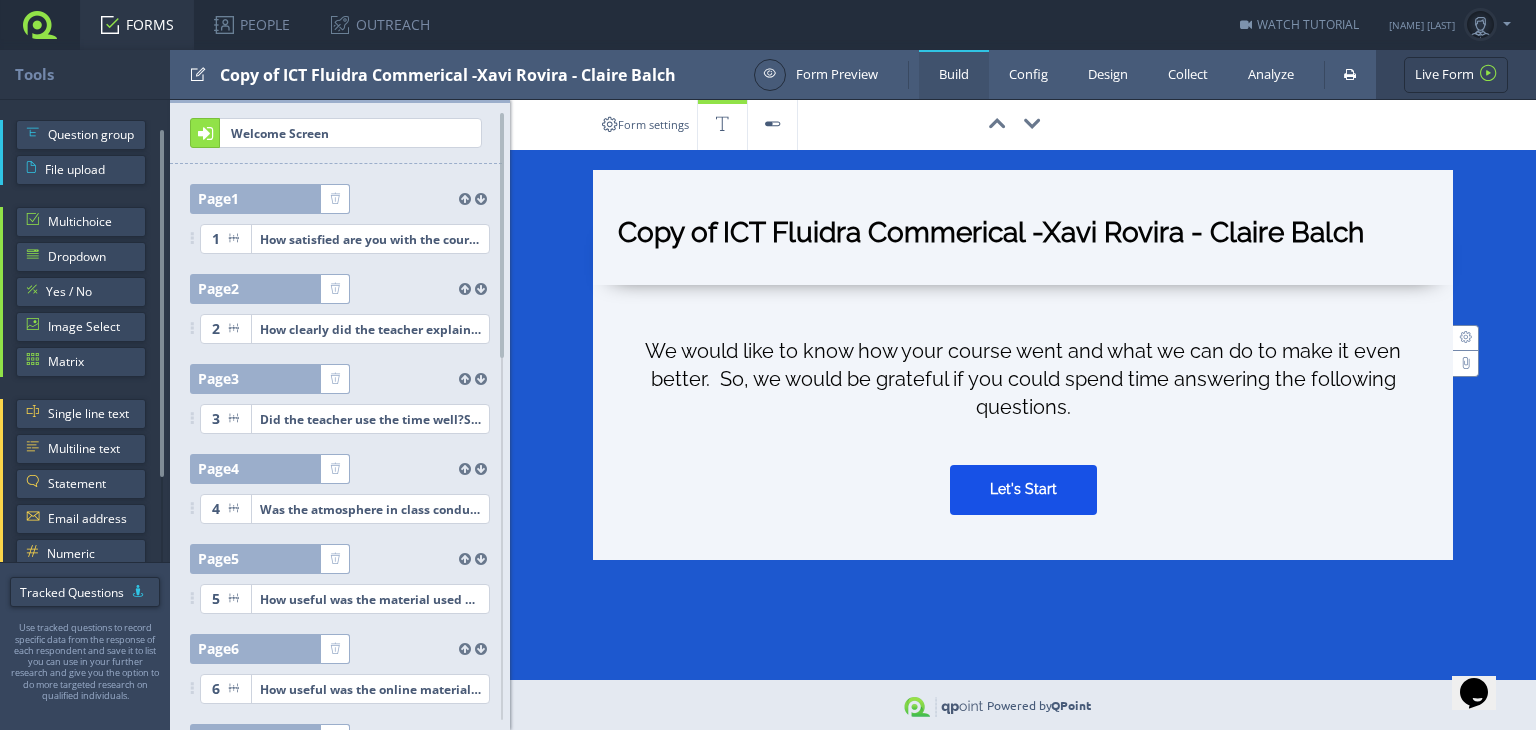 click on "Copy of ICT Fluidra Commerical -Xavi Rovira - Claire Balch" at bounding box center [1023, 237] 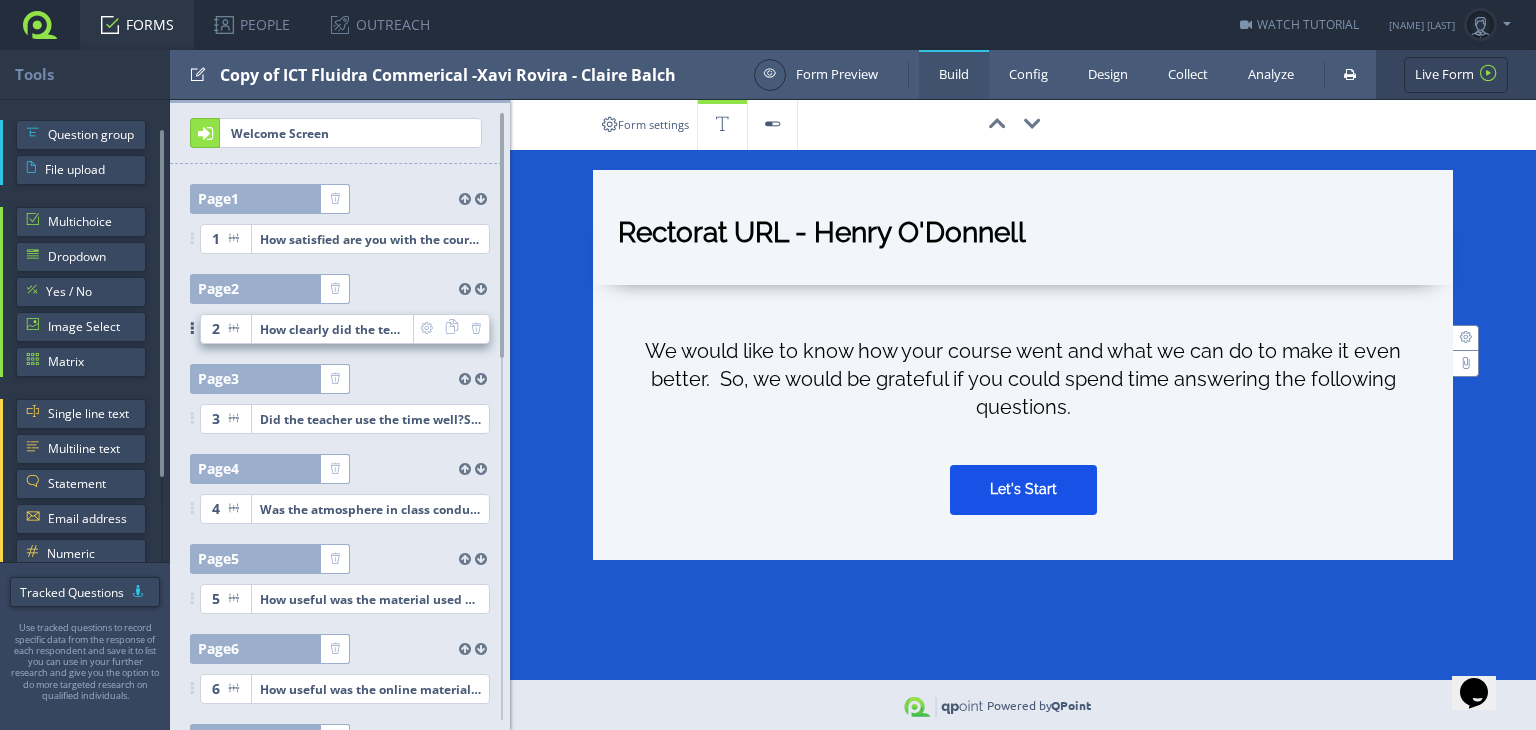 click on "How clearly did the teacher explain things?Select a number between 1 (not at all clearly) and 5 (extremely clearly)" at bounding box center [370, 239] 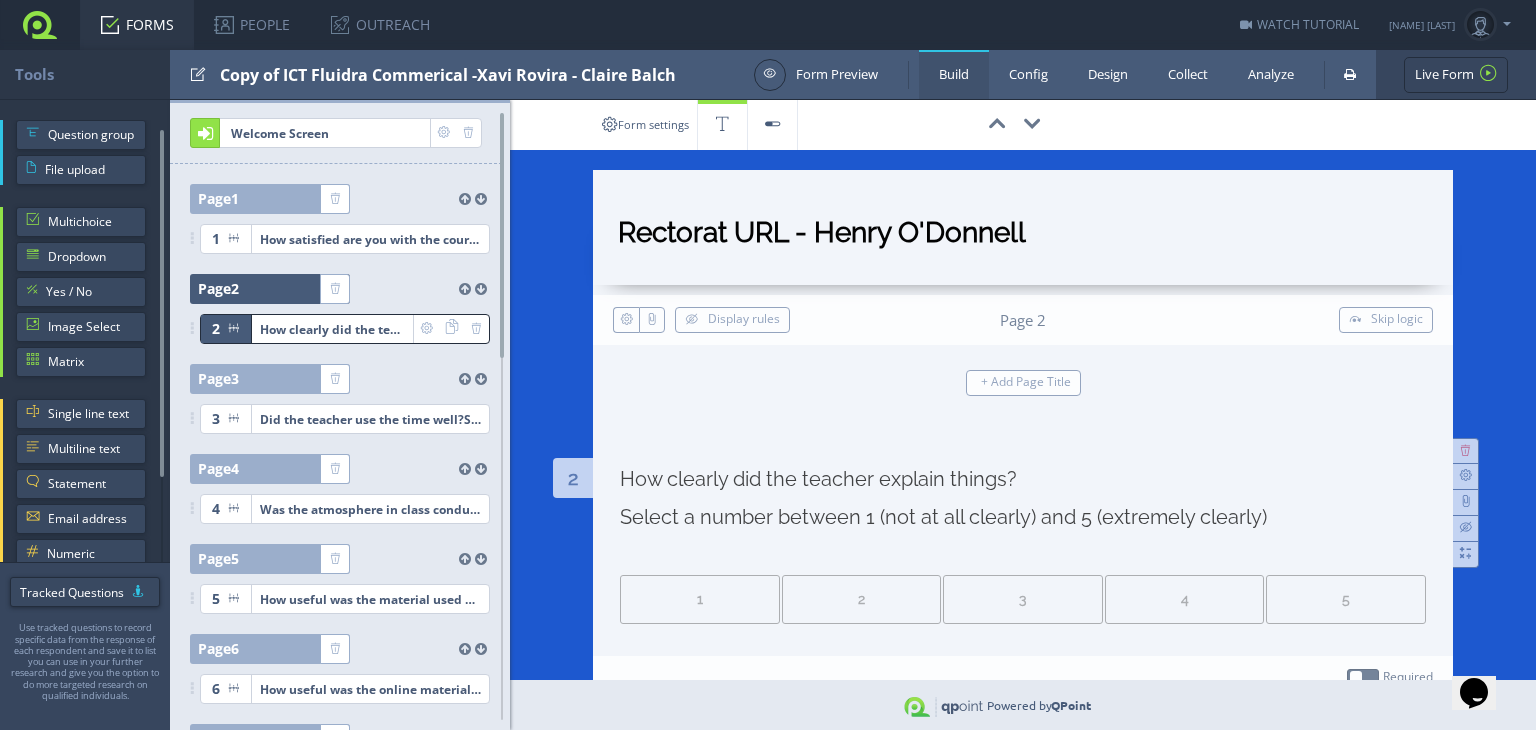 type on "Rectorat URL - [NAME]" 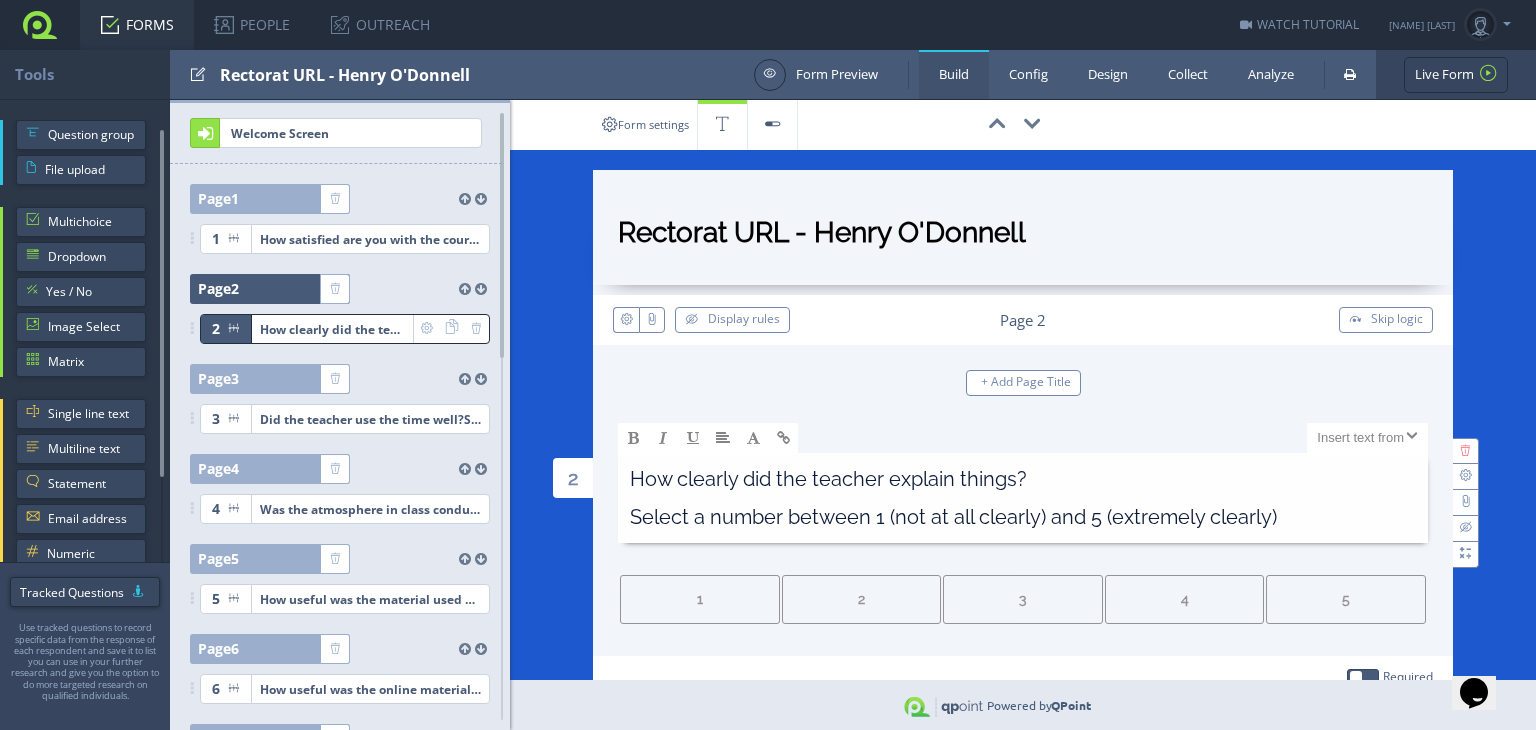 click on "FORMS" at bounding box center [137, 25] 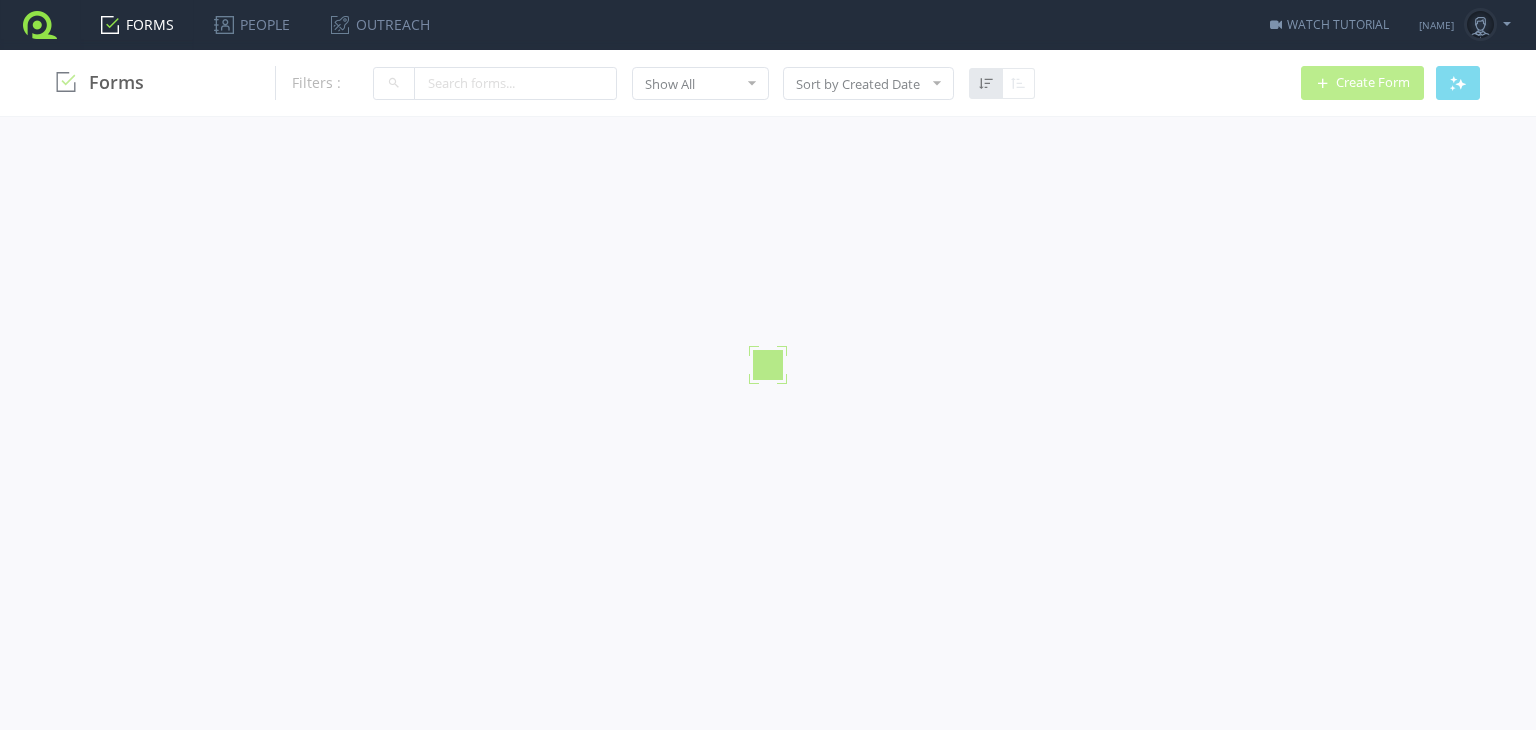 scroll, scrollTop: 0, scrollLeft: 0, axis: both 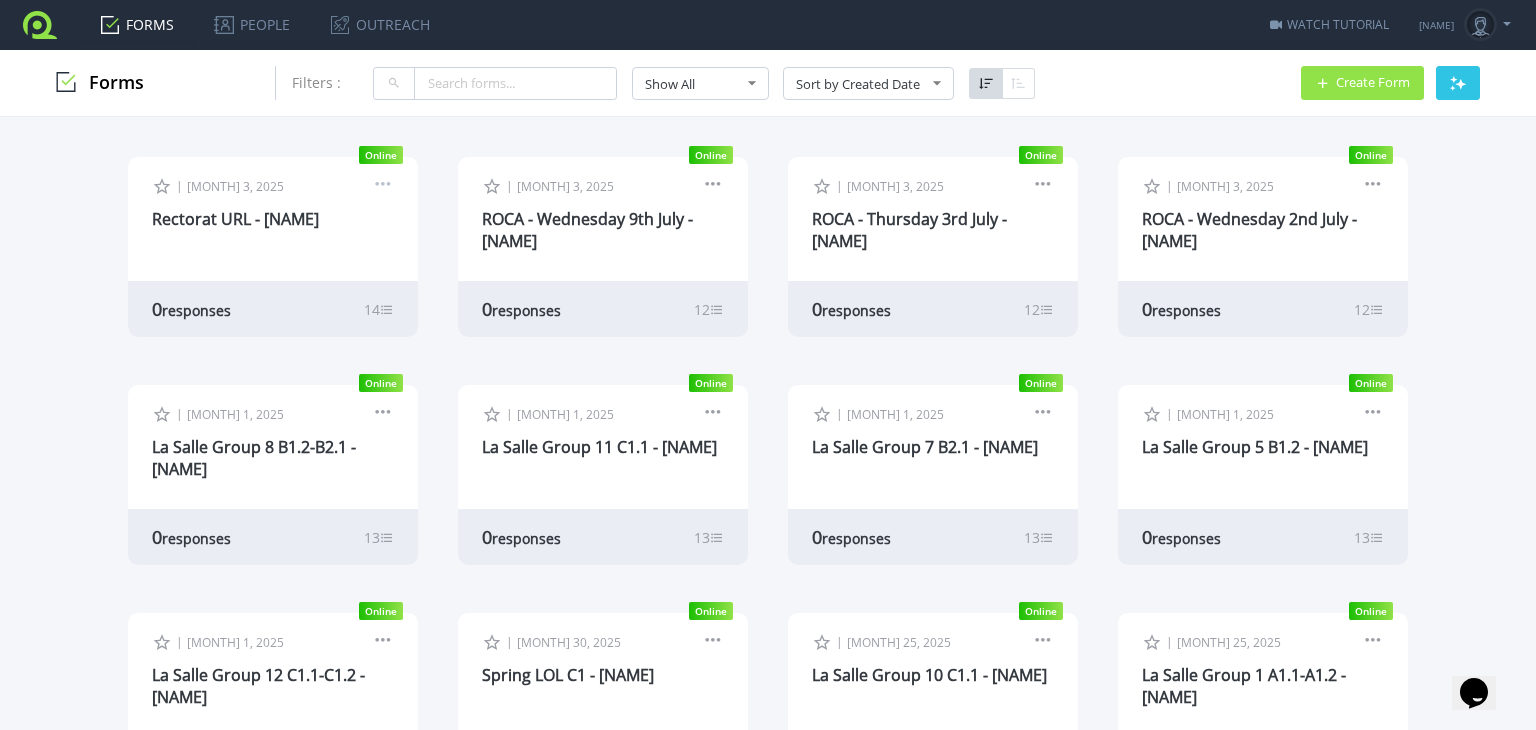 click at bounding box center (383, 187) 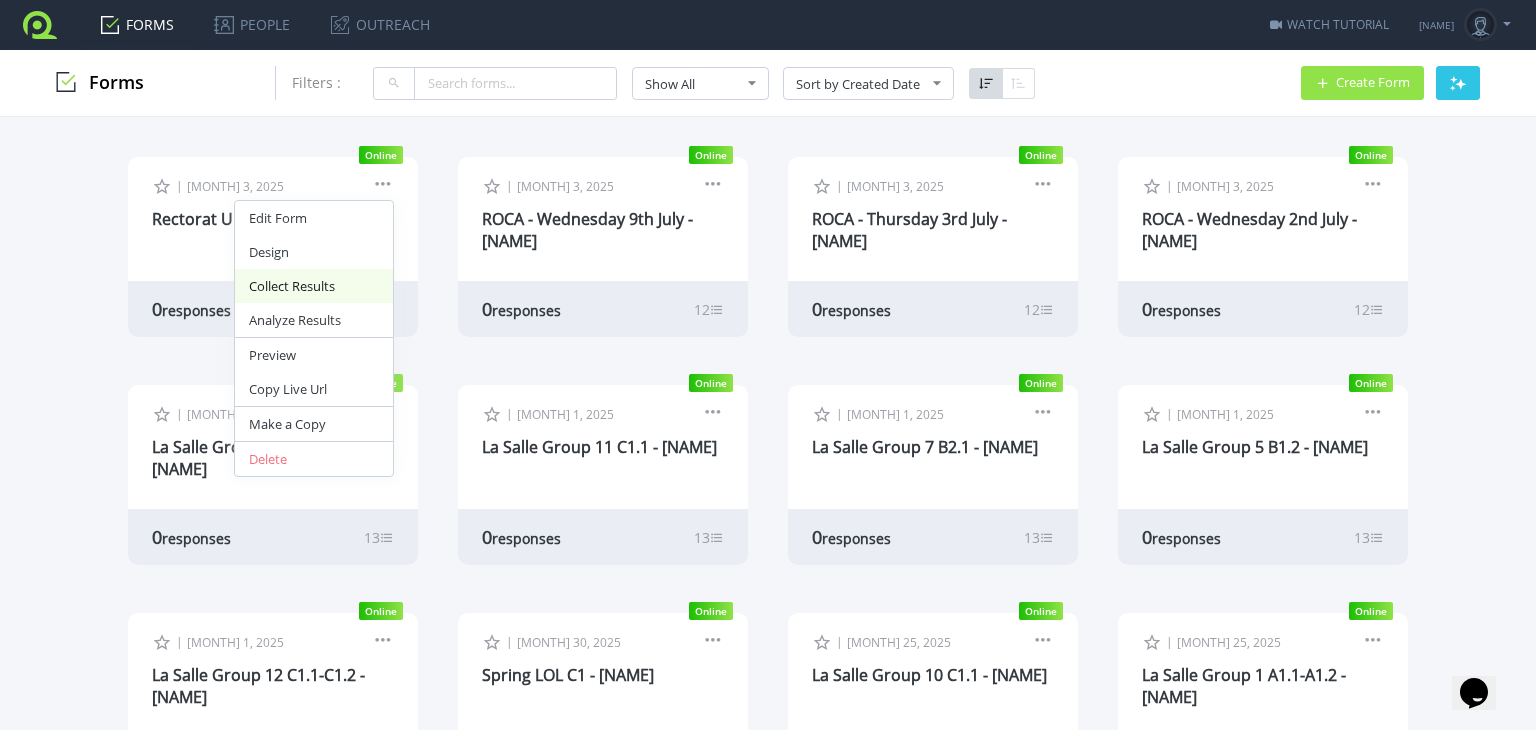 click on "Collect Results" at bounding box center (314, 286) 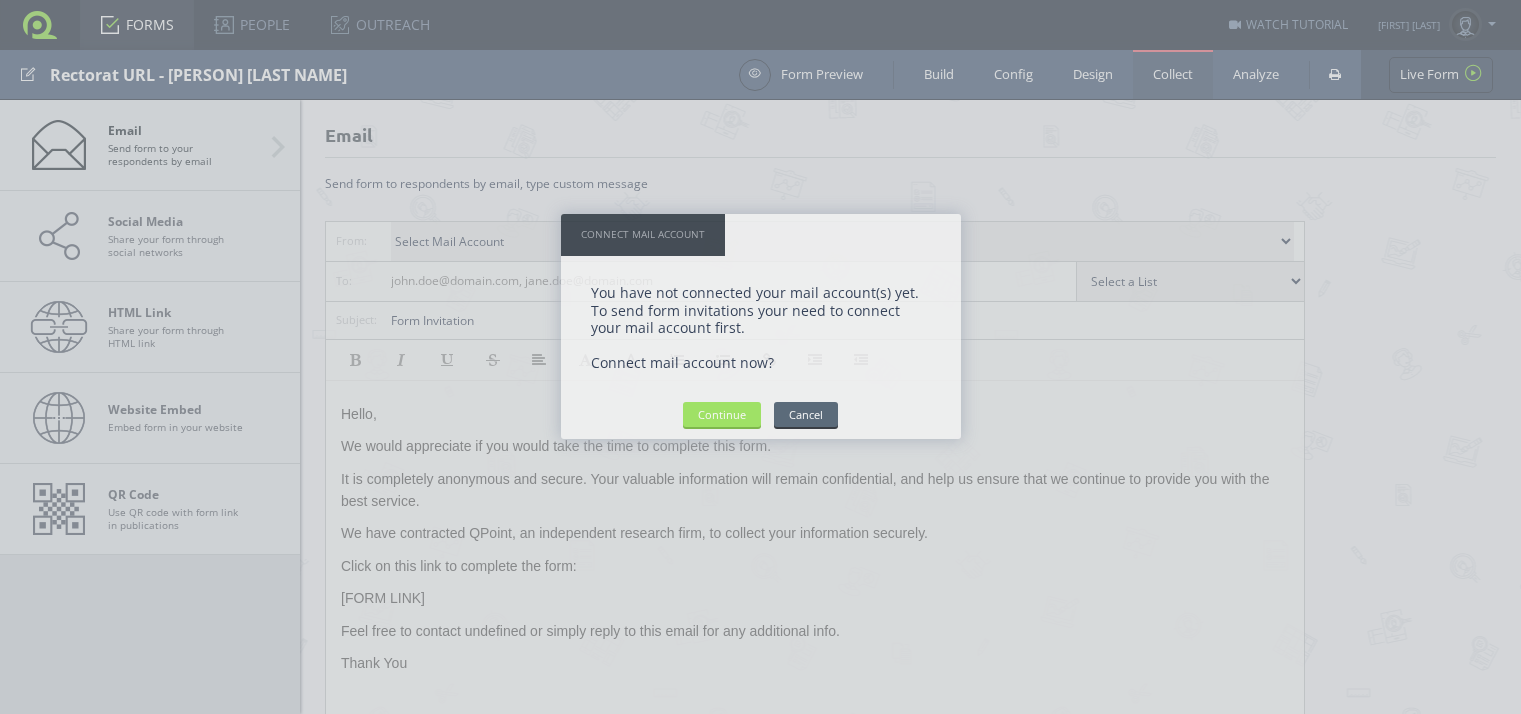 scroll, scrollTop: 0, scrollLeft: 0, axis: both 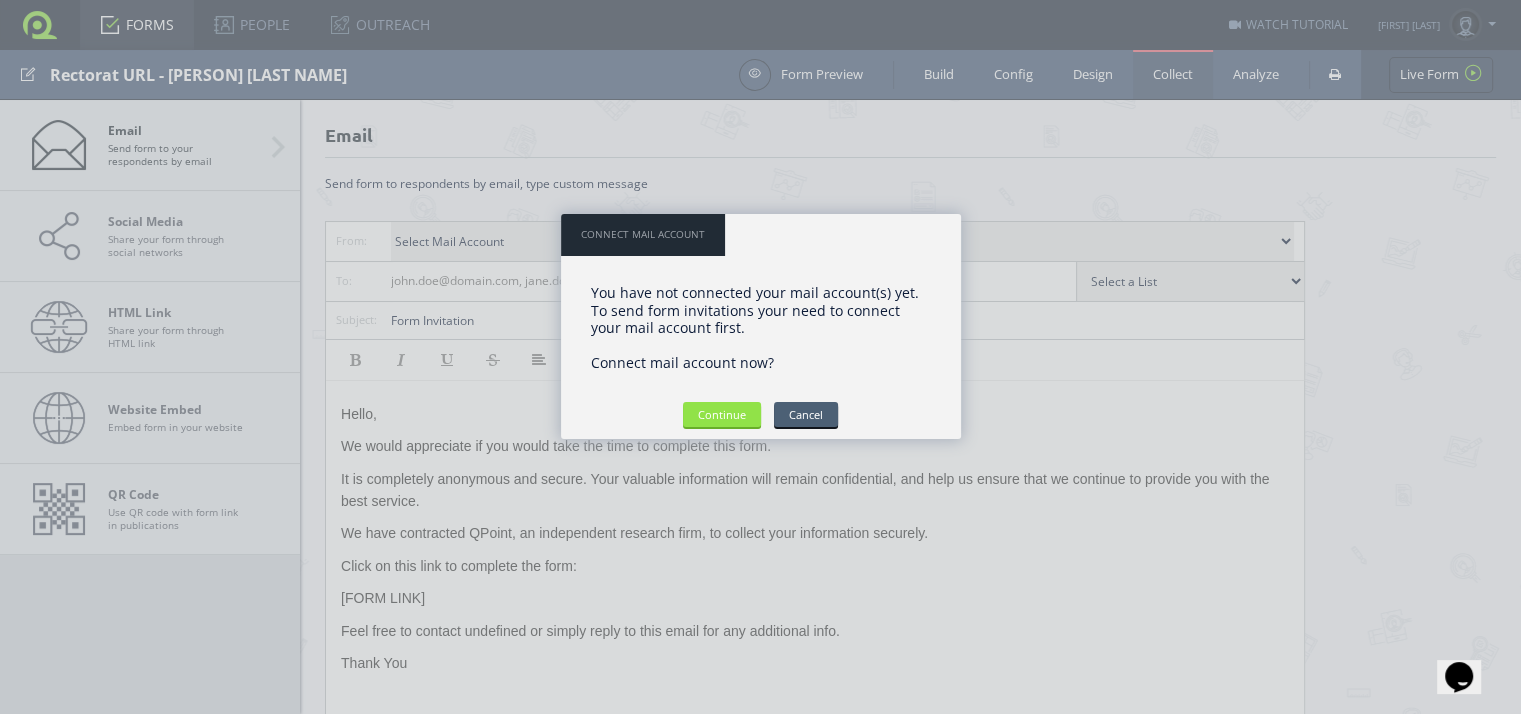 click on "Cancel" at bounding box center (806, 414) 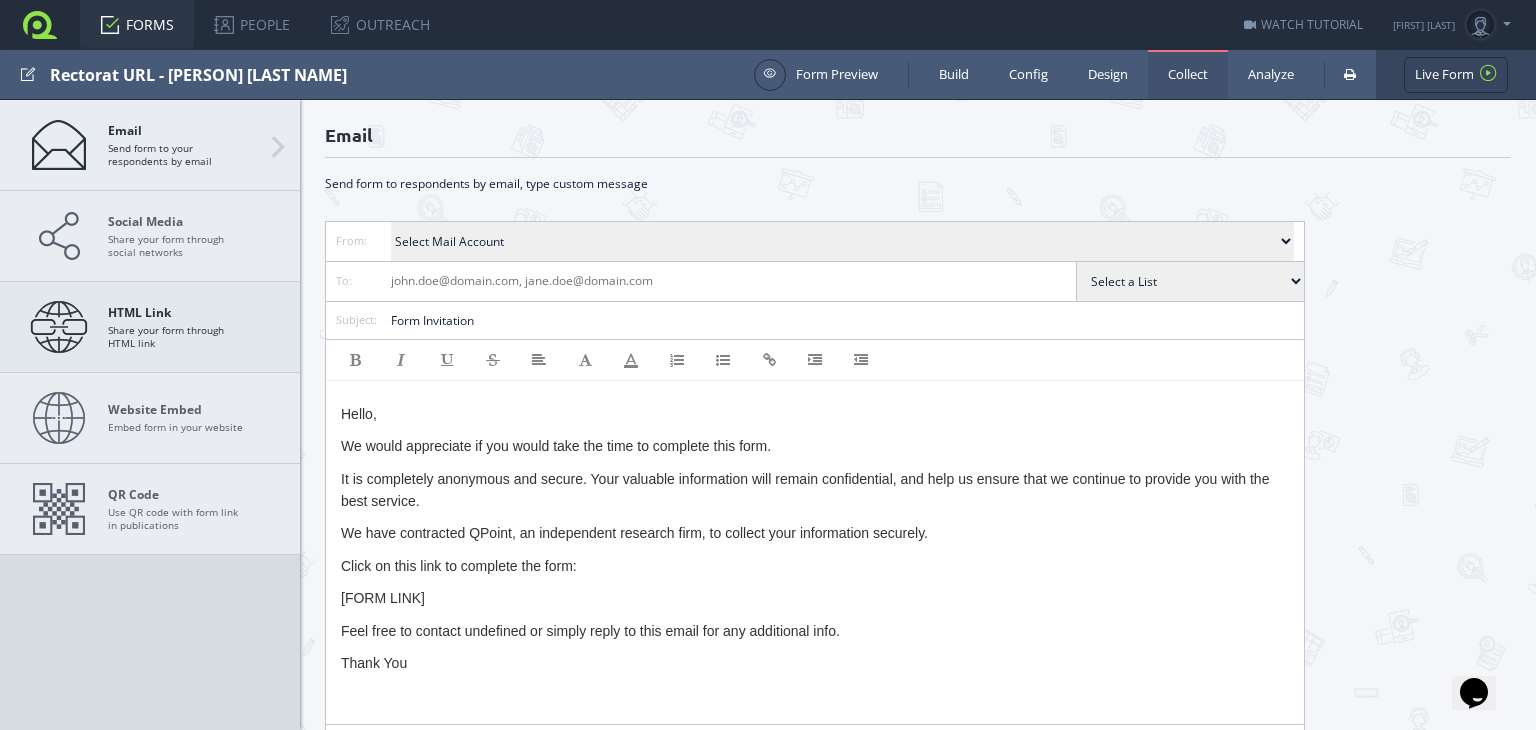 click on "HTML Link" at bounding box center [178, 312] 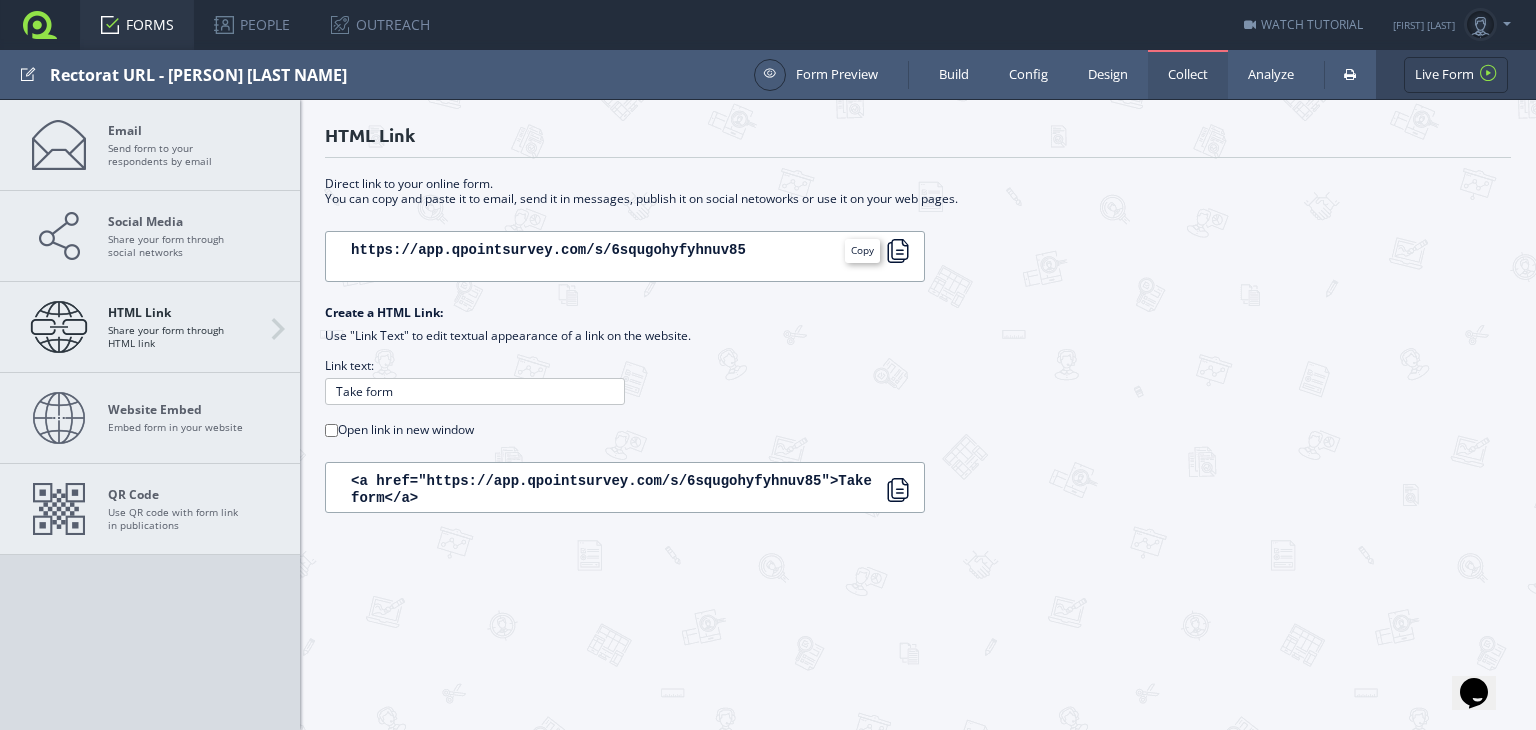 click at bounding box center (898, 251) 